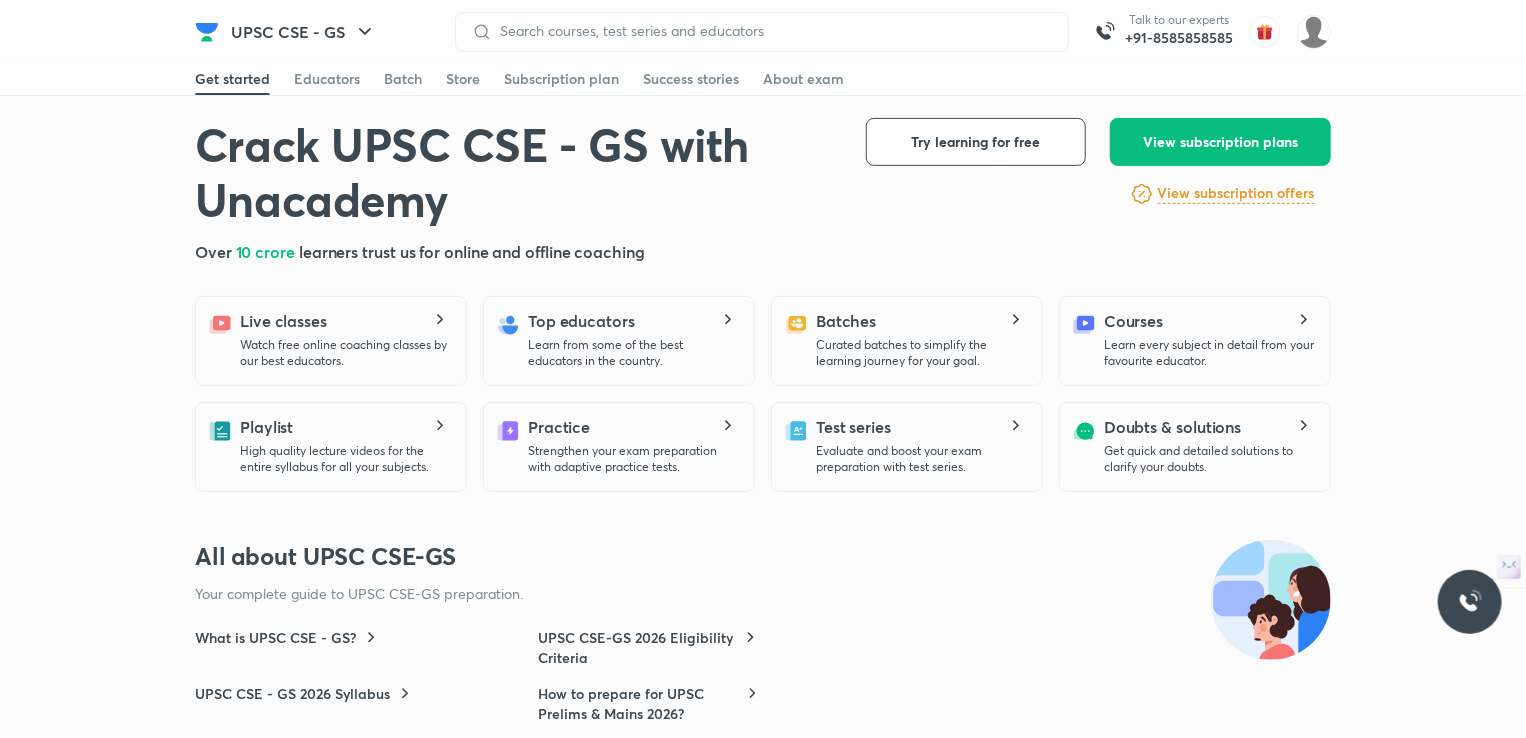 scroll, scrollTop: 368, scrollLeft: 0, axis: vertical 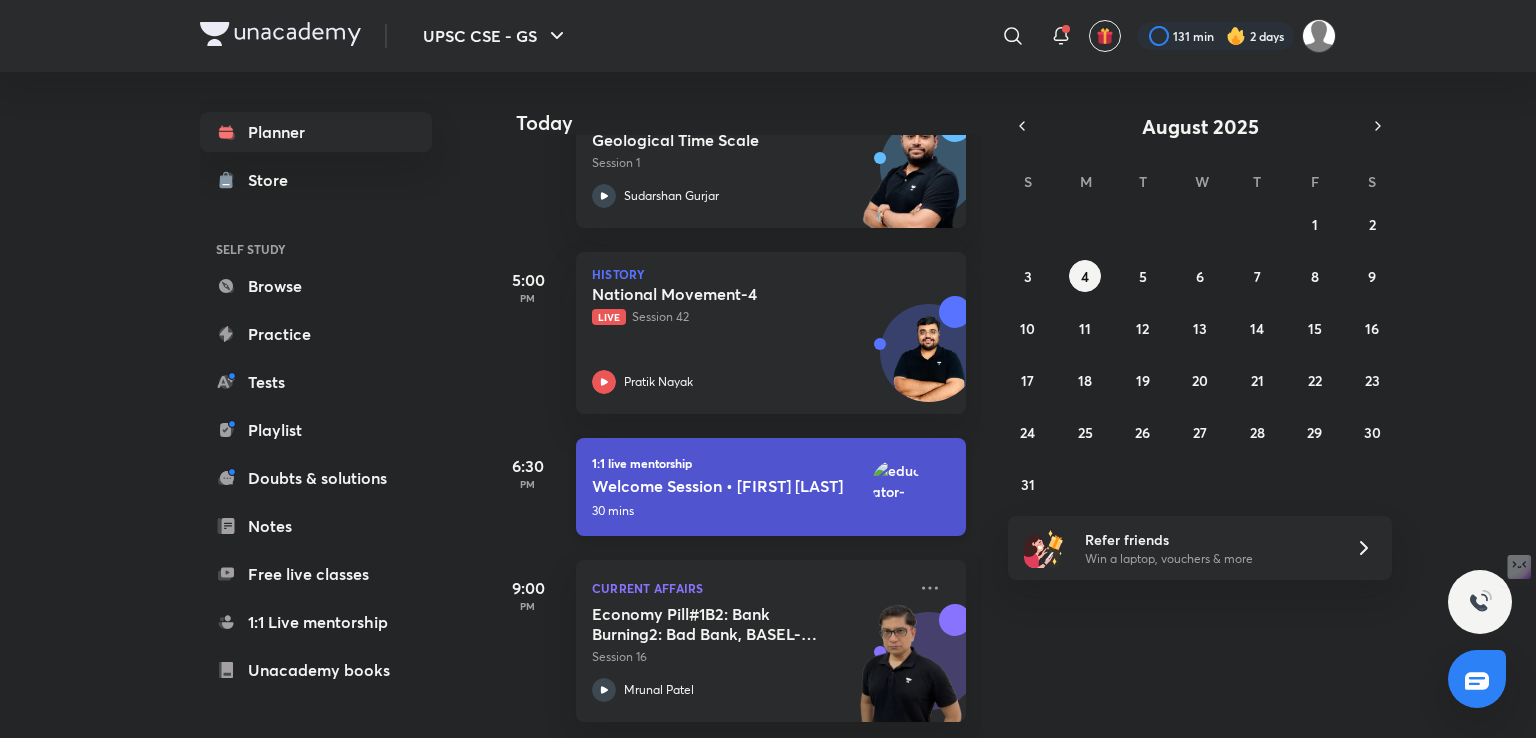 click on "Welcome Session • Ritesh Kumar Upadhyay" at bounding box center [720, 485] 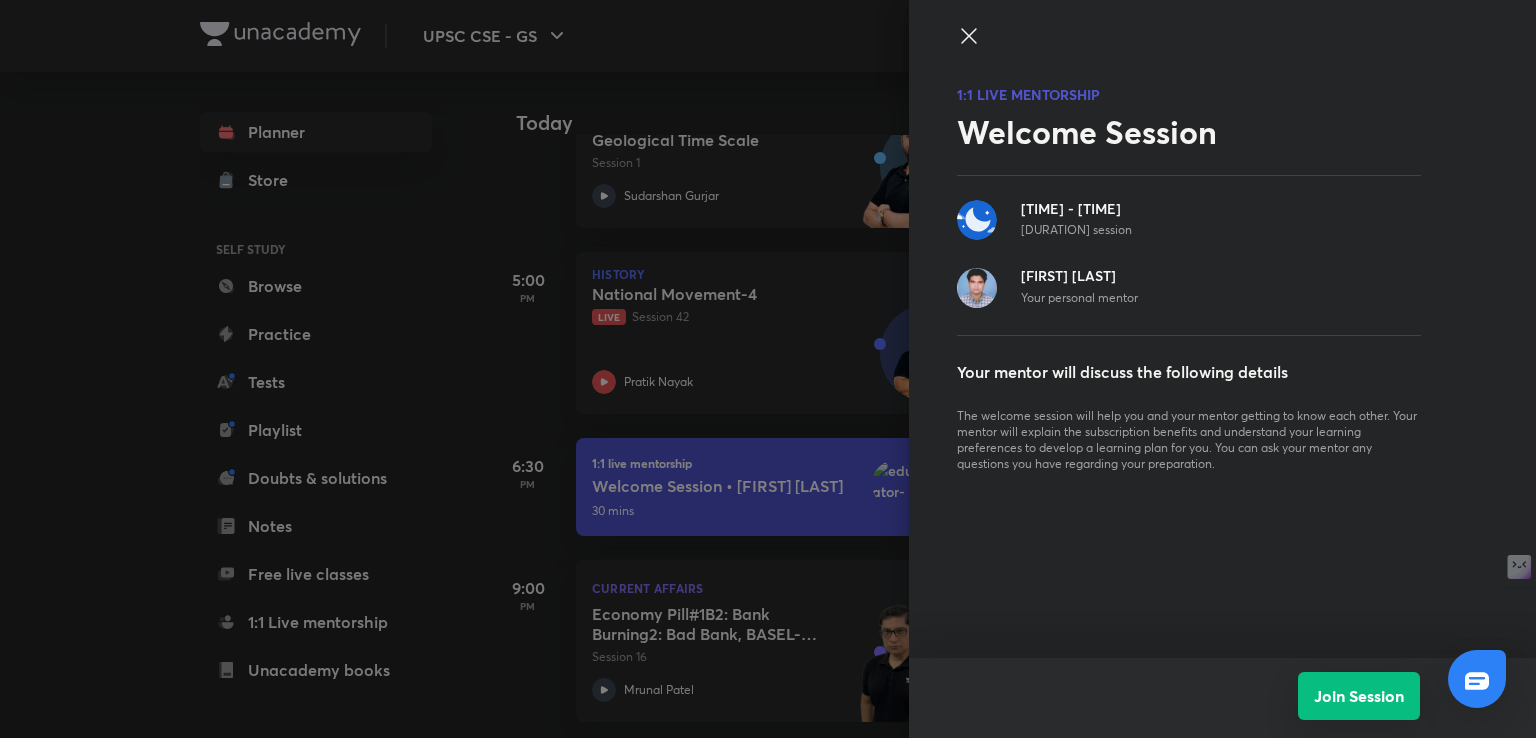 drag, startPoint x: 1350, startPoint y: 728, endPoint x: 1344, endPoint y: 687, distance: 41.4367 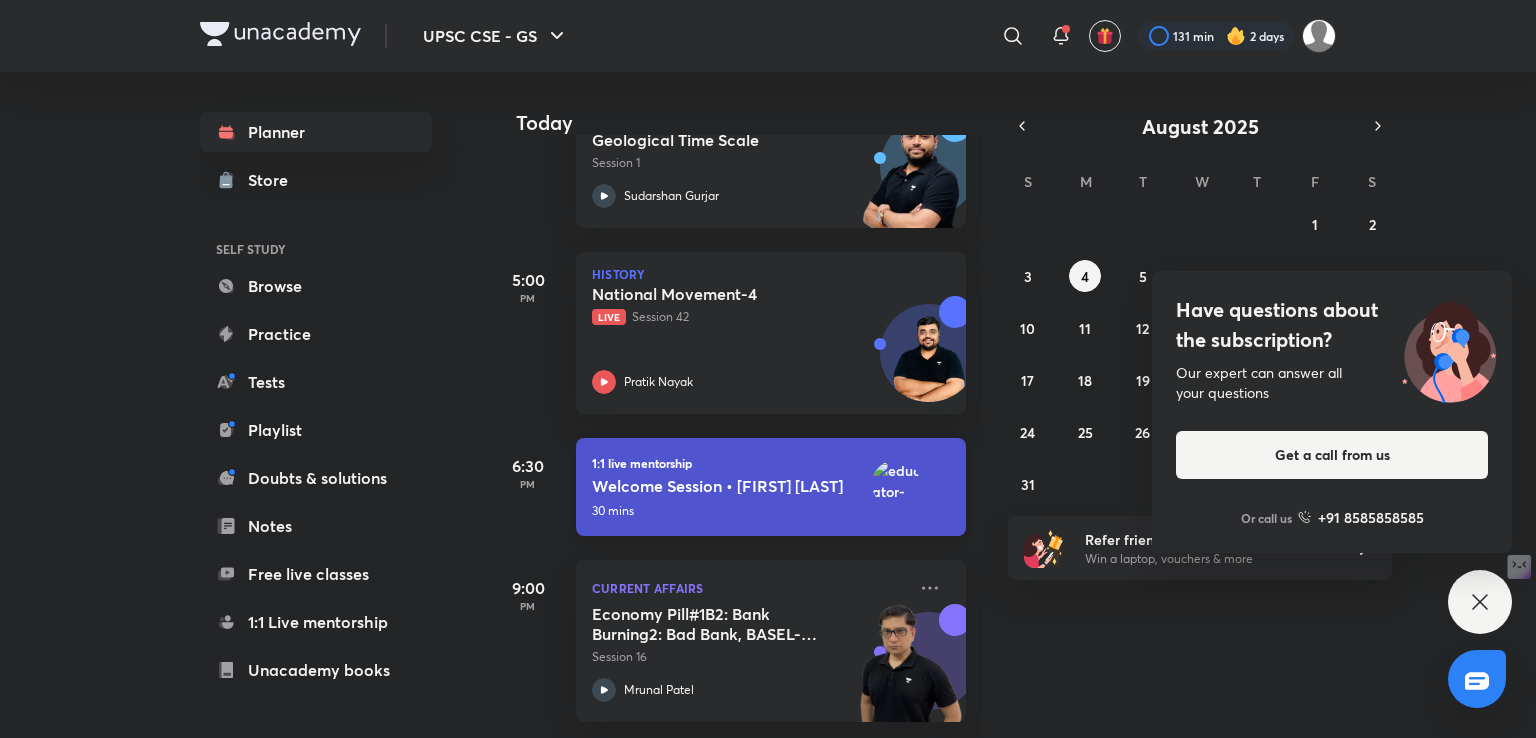 click on "Welcome Session • [FIRST] [LAST]" at bounding box center (720, 485) 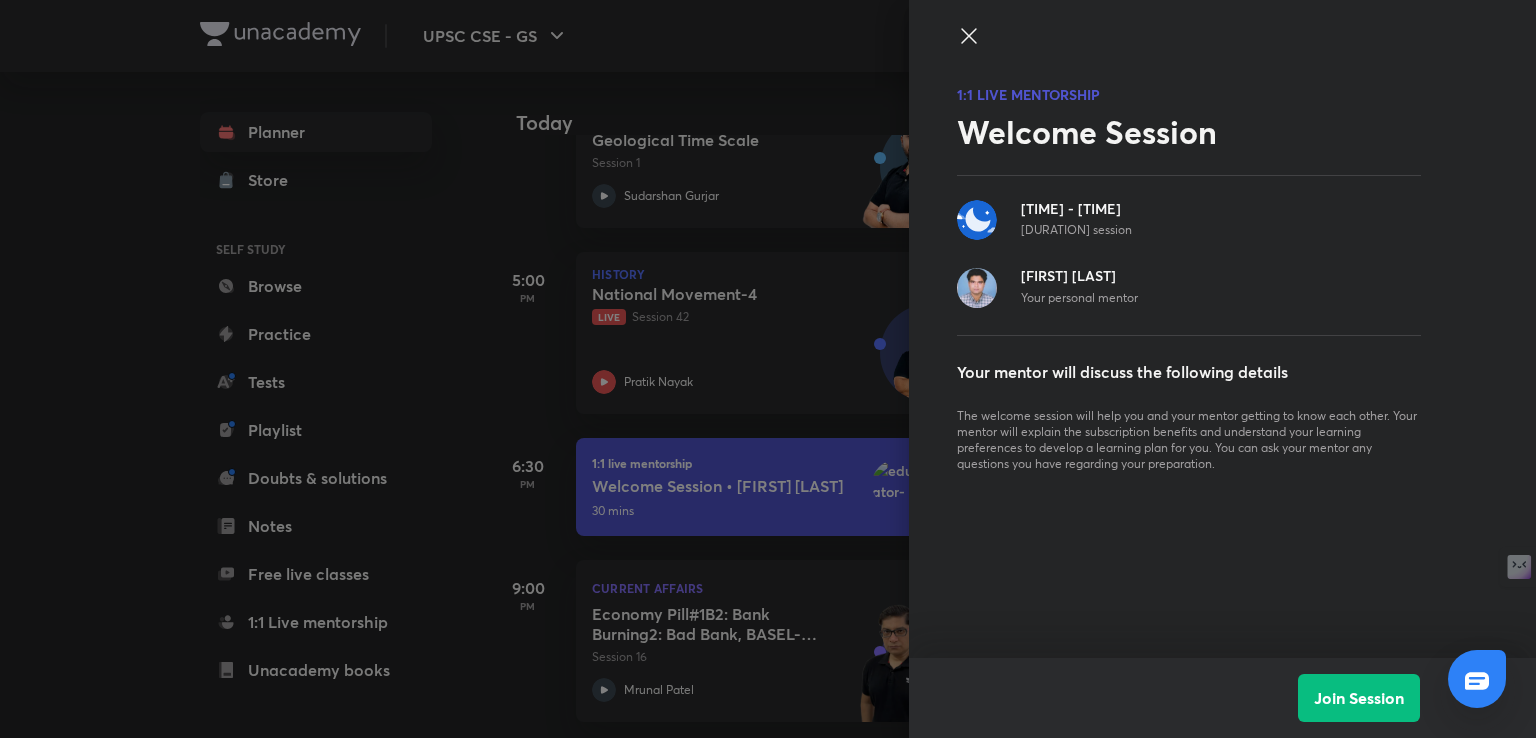 click on "Join Session" at bounding box center [1222, 698] 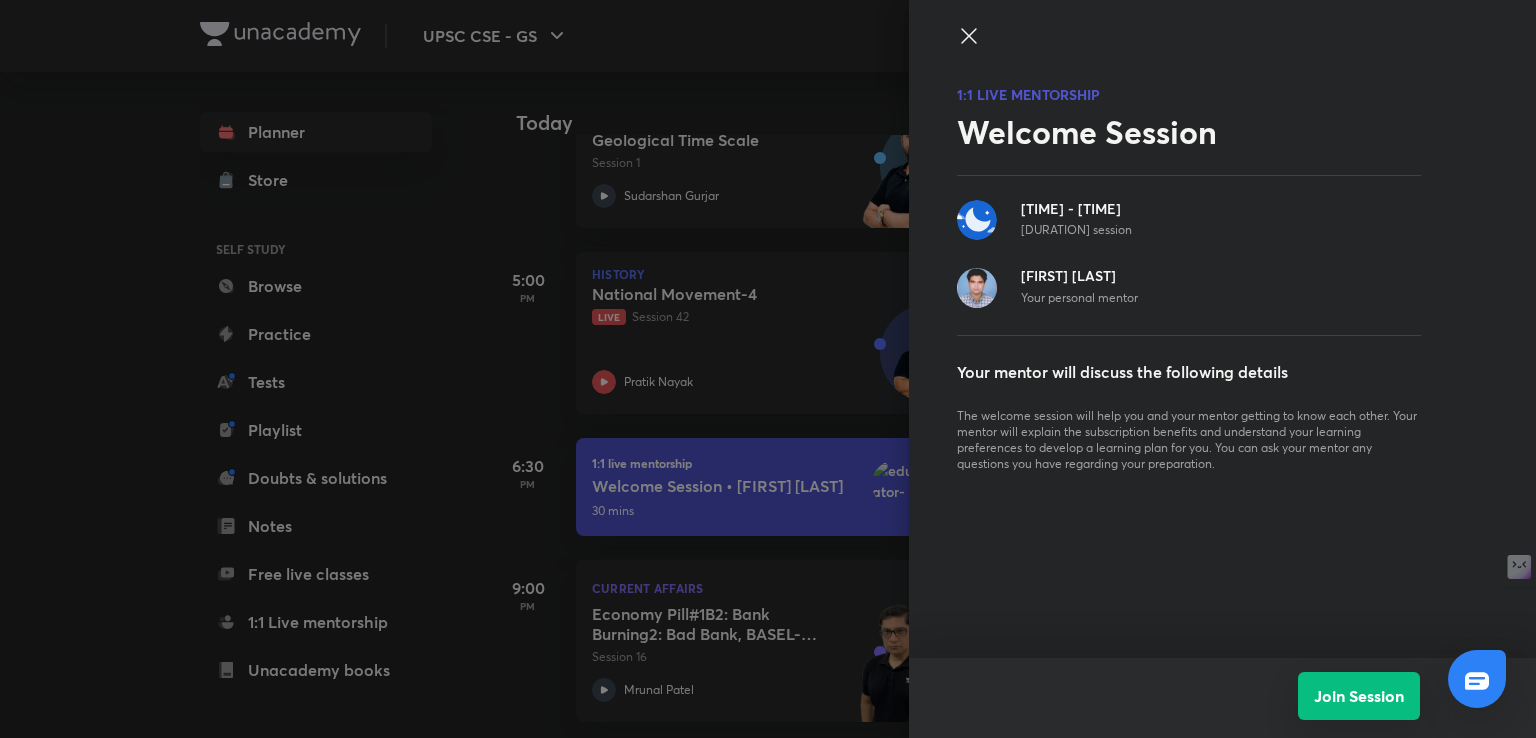 click on "Join Session" at bounding box center [1359, 696] 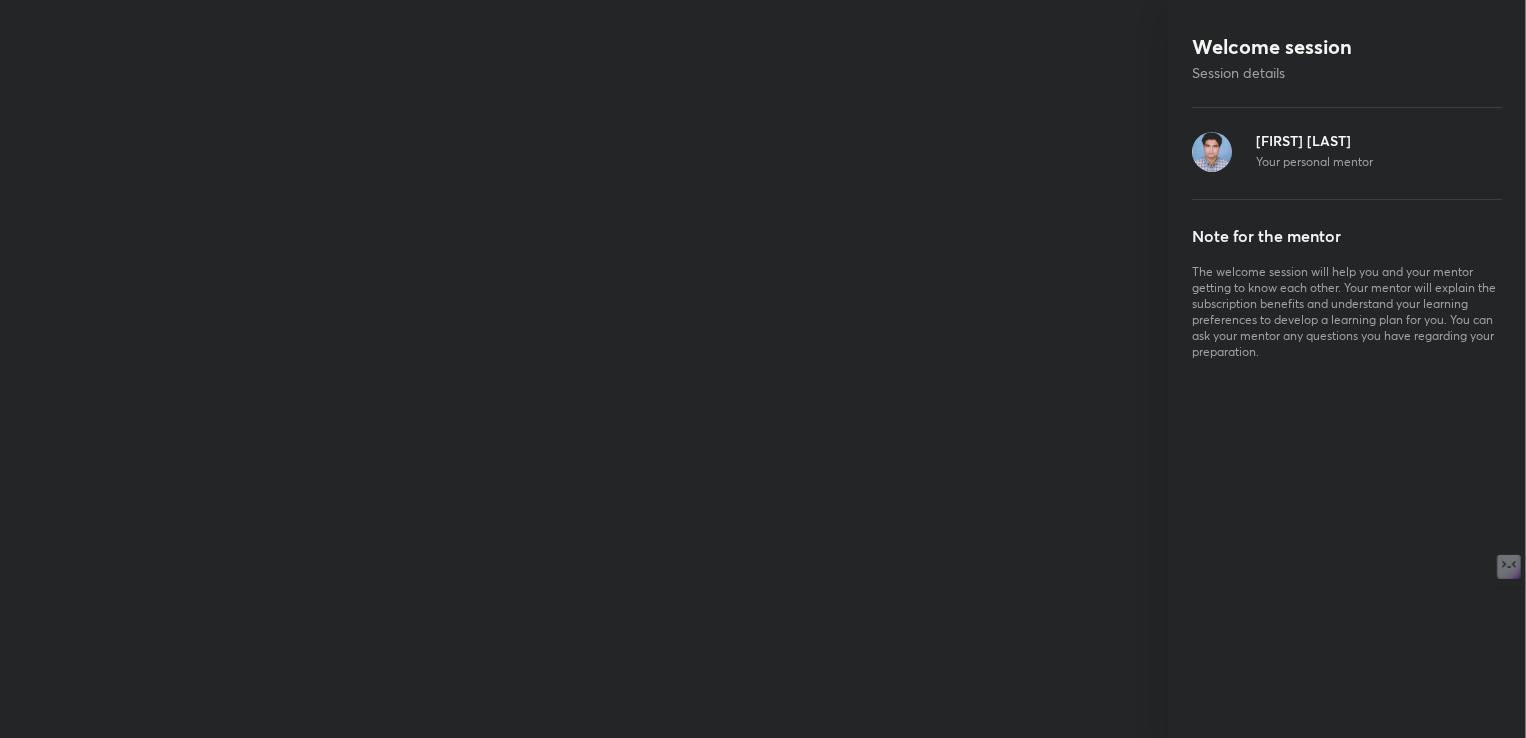 click on "The welcome session will help you and your mentor getting to know each other. Your mentor will explain the subscription benefits and understand your learning preferences to develop a learning plan for you. You can ask your mentor any questions you have regarding your preparation." at bounding box center (1347, 312) 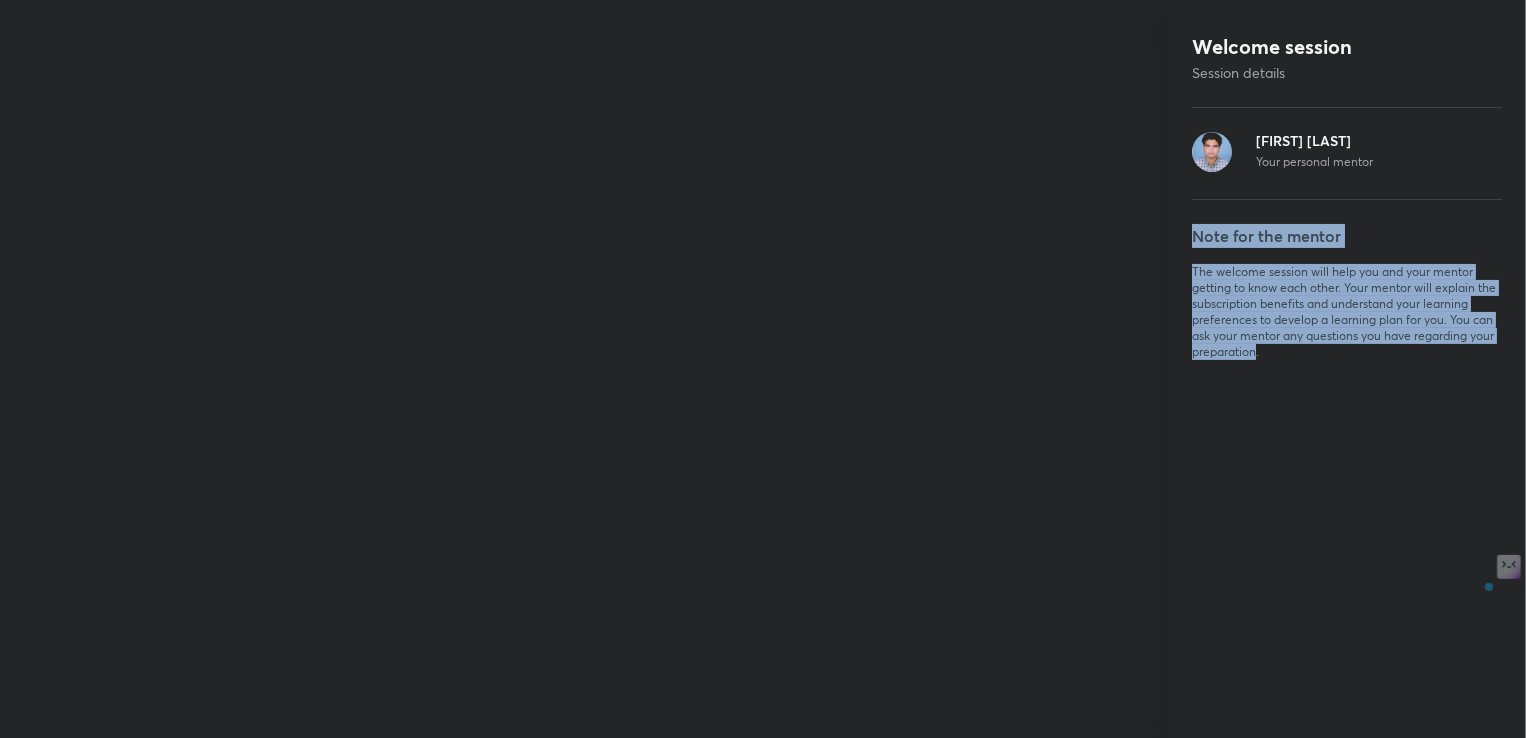 drag, startPoint x: 1237, startPoint y: 357, endPoint x: 1215, endPoint y: 236, distance: 122.98374 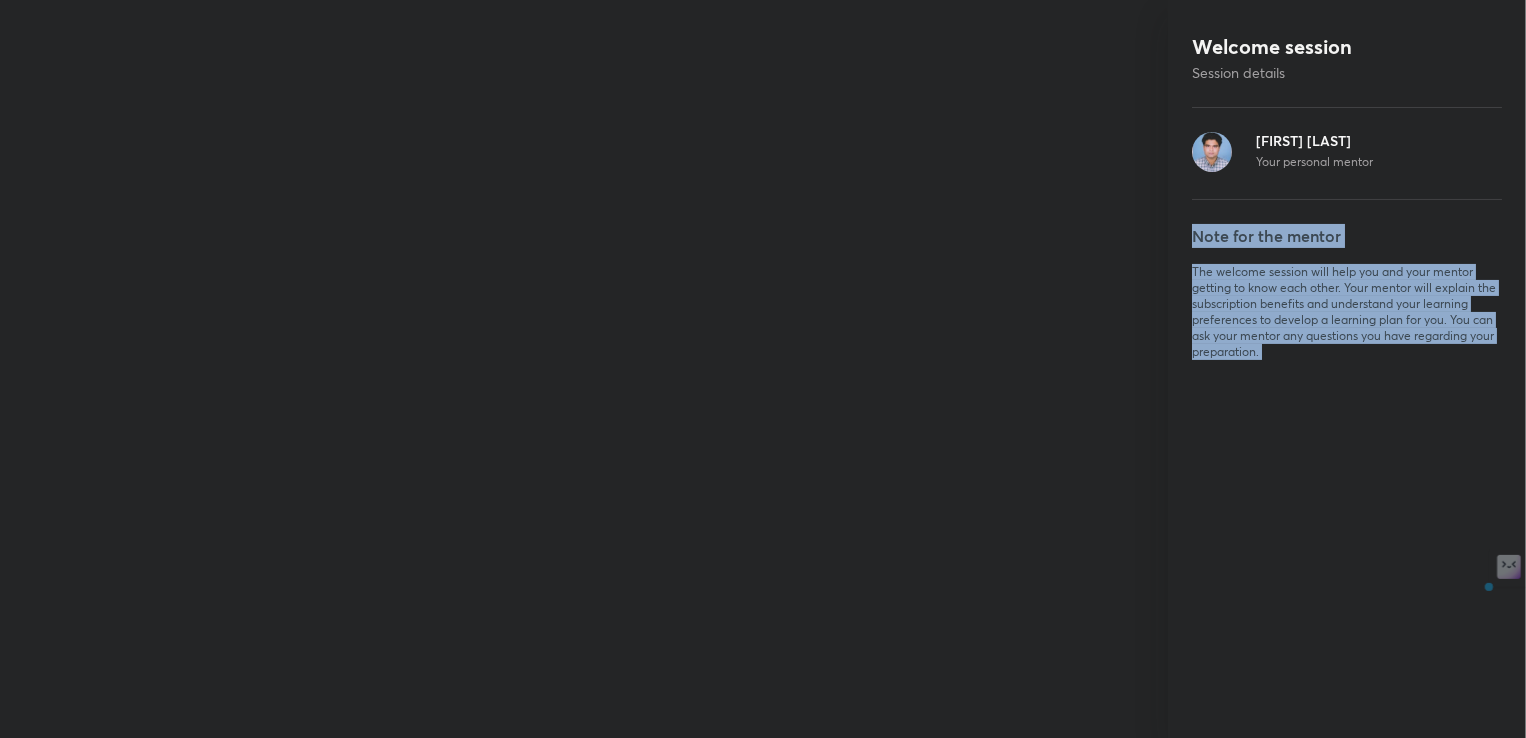 drag, startPoint x: 1215, startPoint y: 236, endPoint x: 1276, endPoint y: 358, distance: 136.40015 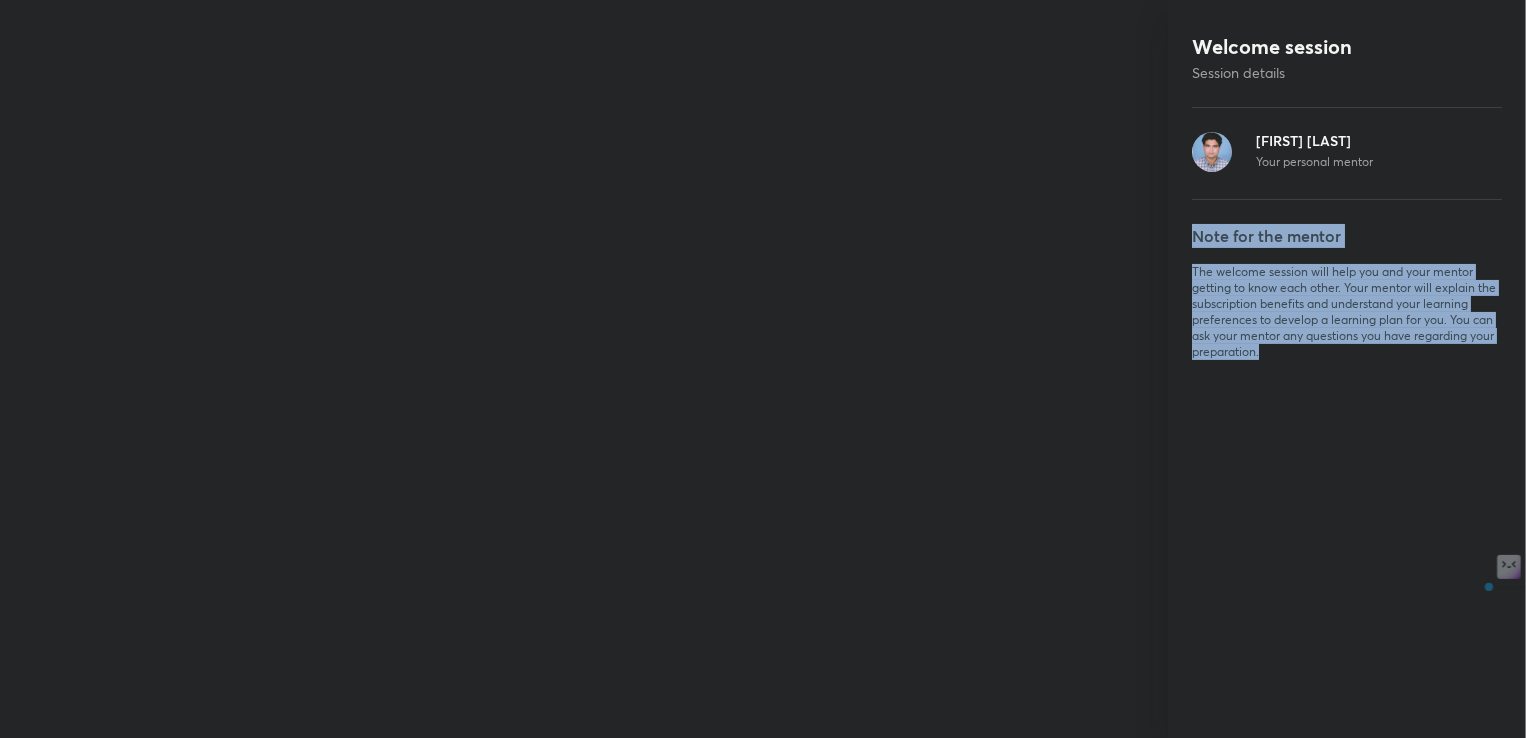 drag, startPoint x: 1195, startPoint y: 234, endPoint x: 1256, endPoint y: 350, distance: 131.06105 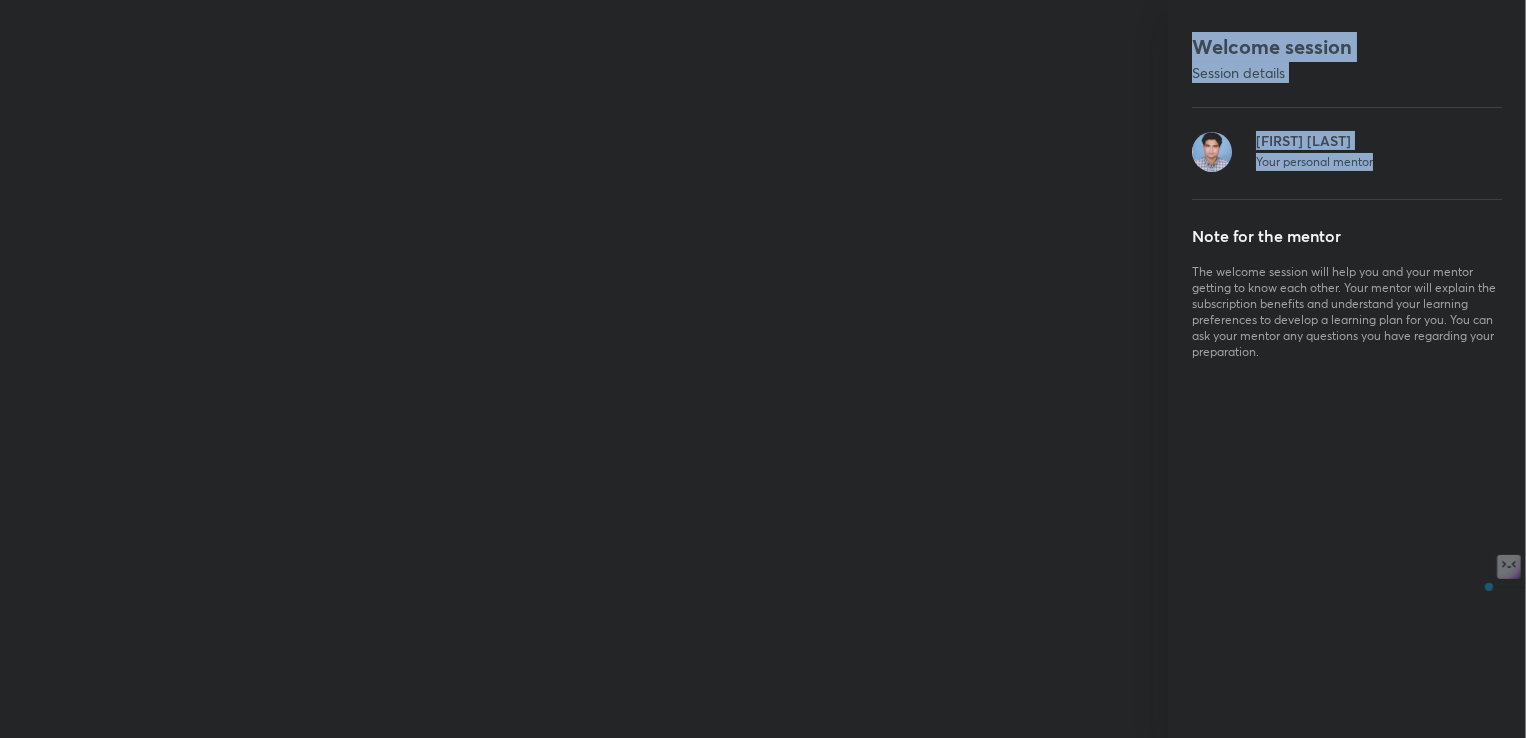 drag, startPoint x: 1373, startPoint y: 162, endPoint x: 1192, endPoint y: 53, distance: 211.28653 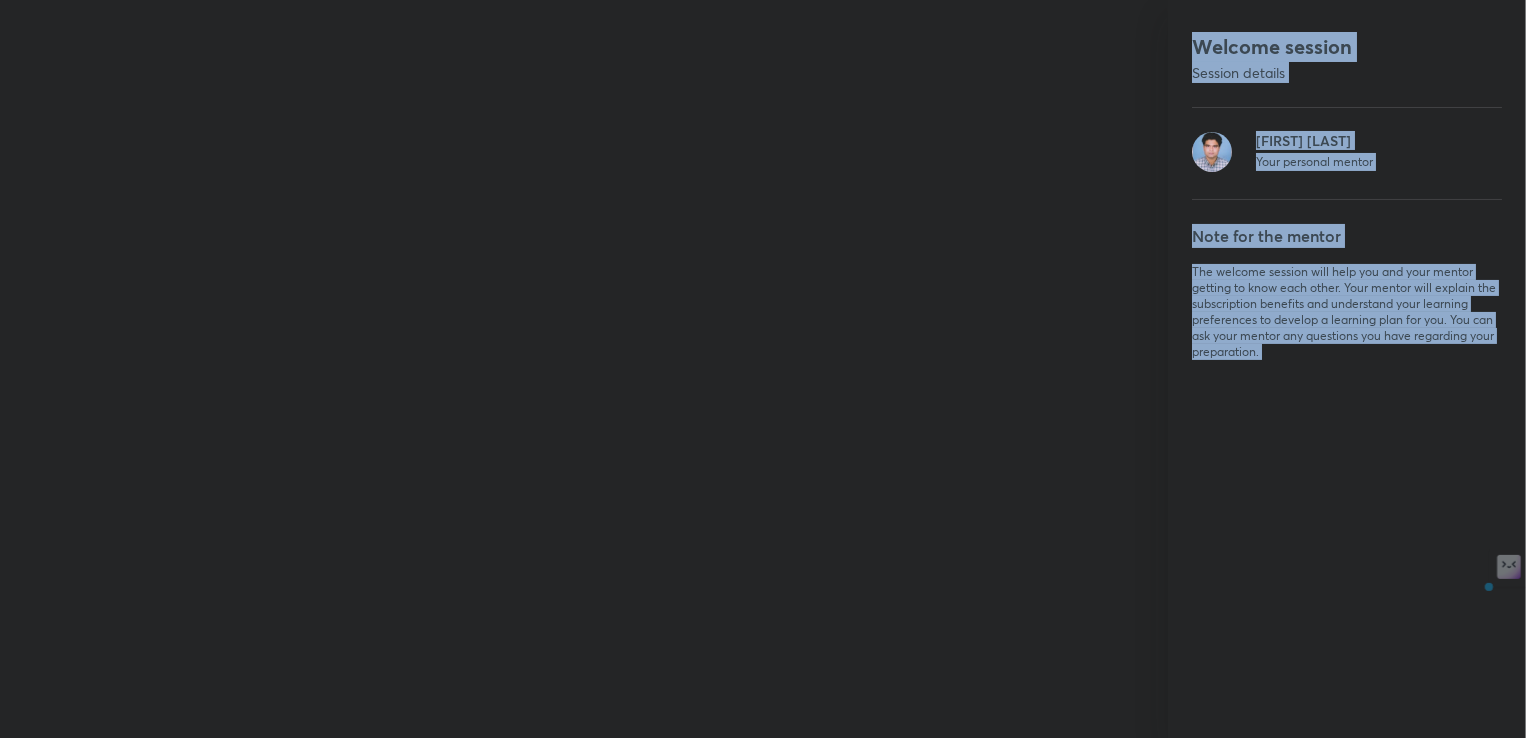 drag, startPoint x: 1192, startPoint y: 53, endPoint x: 1293, endPoint y: 349, distance: 312.75708 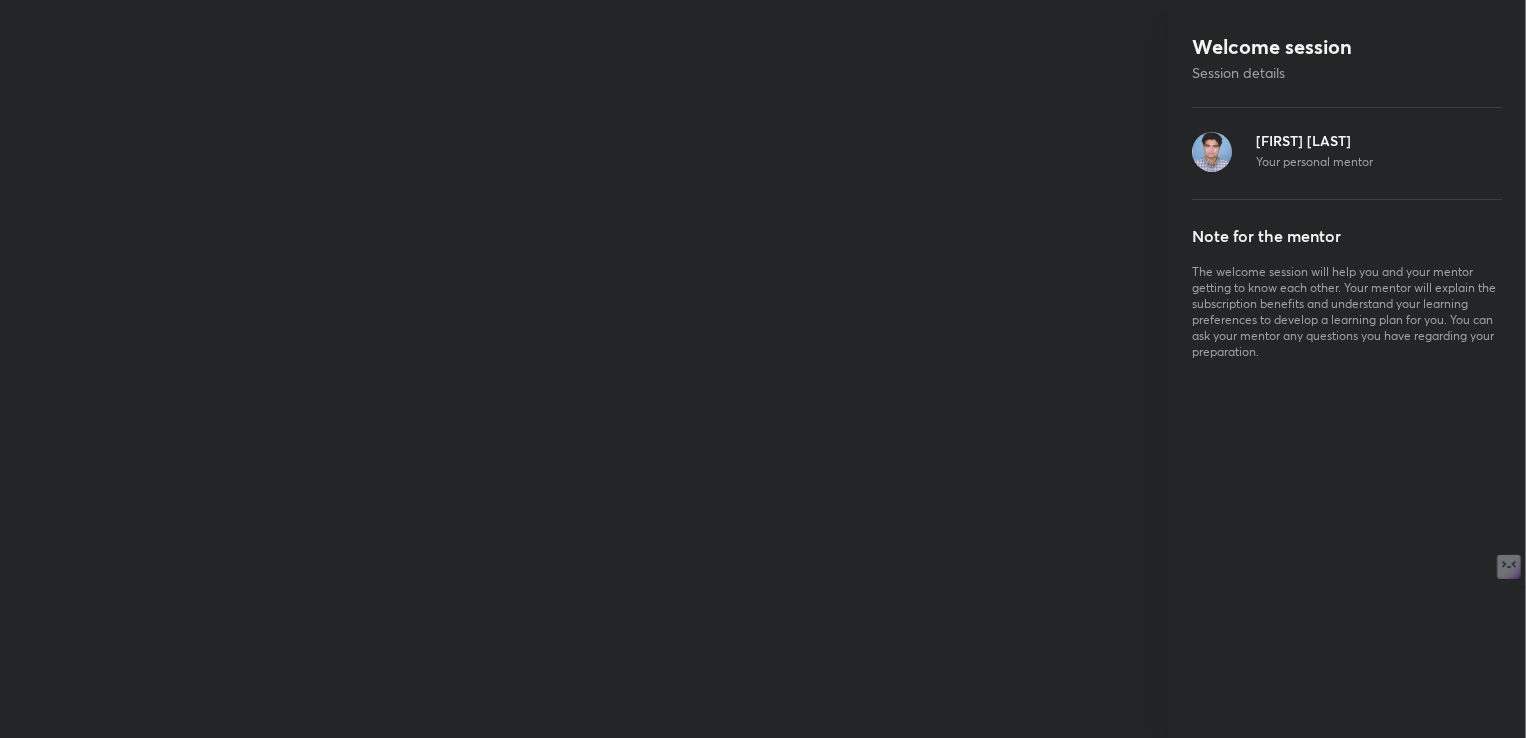 click on "The welcome session will help you and your mentor getting to know each other. Your mentor will explain the subscription benefits and understand your learning preferences to develop a learning plan for you. You can ask your mentor any questions you have regarding your preparation." at bounding box center [1347, 312] 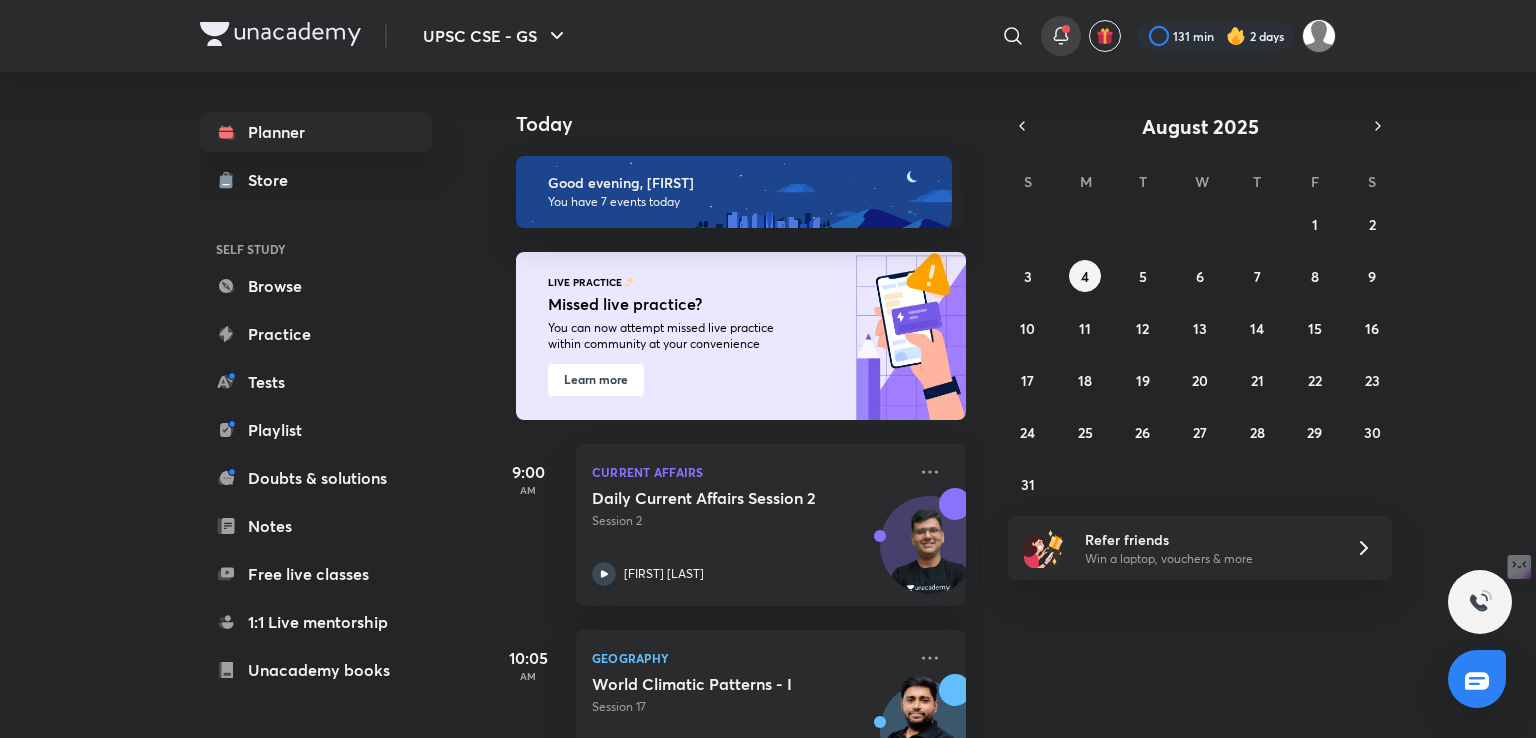 click 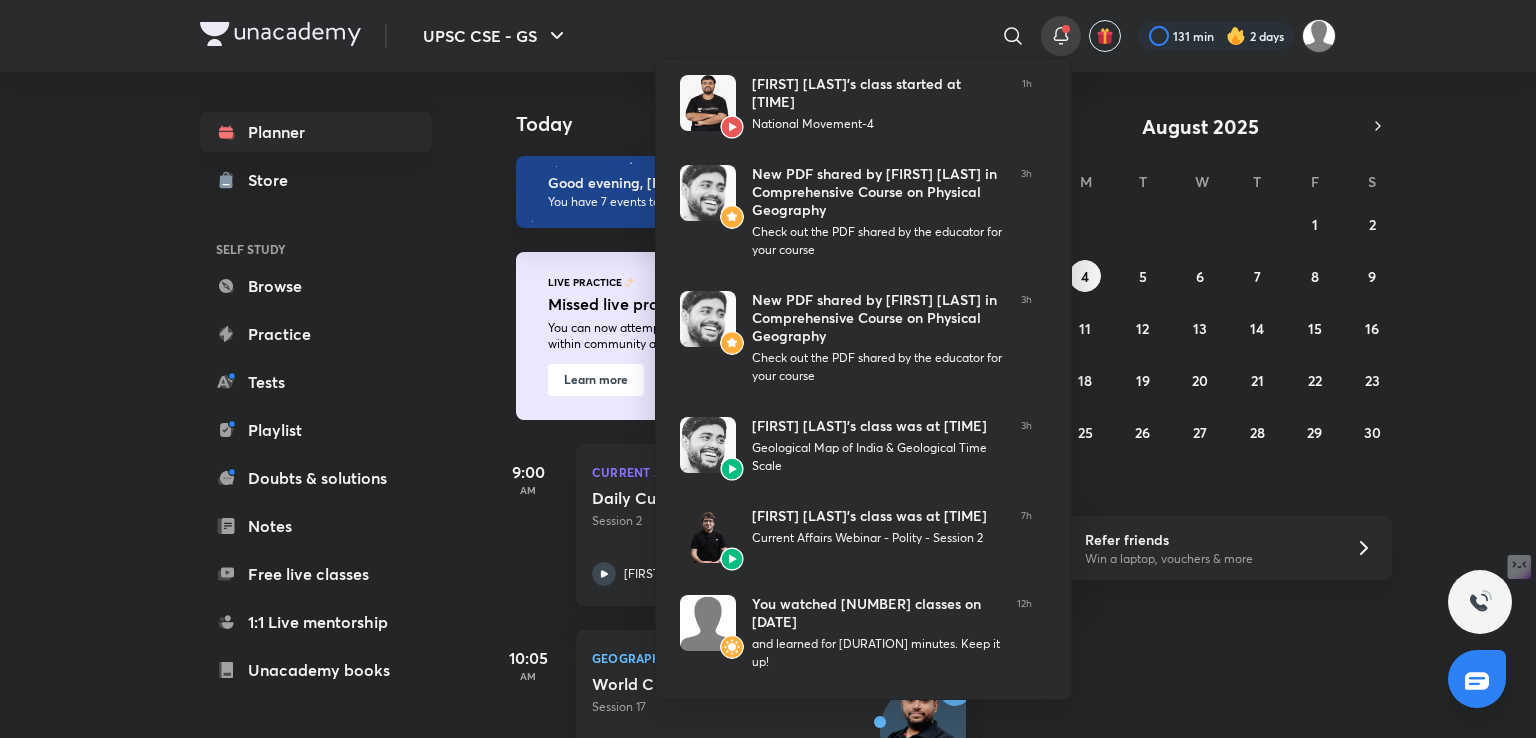 click at bounding box center [768, 369] 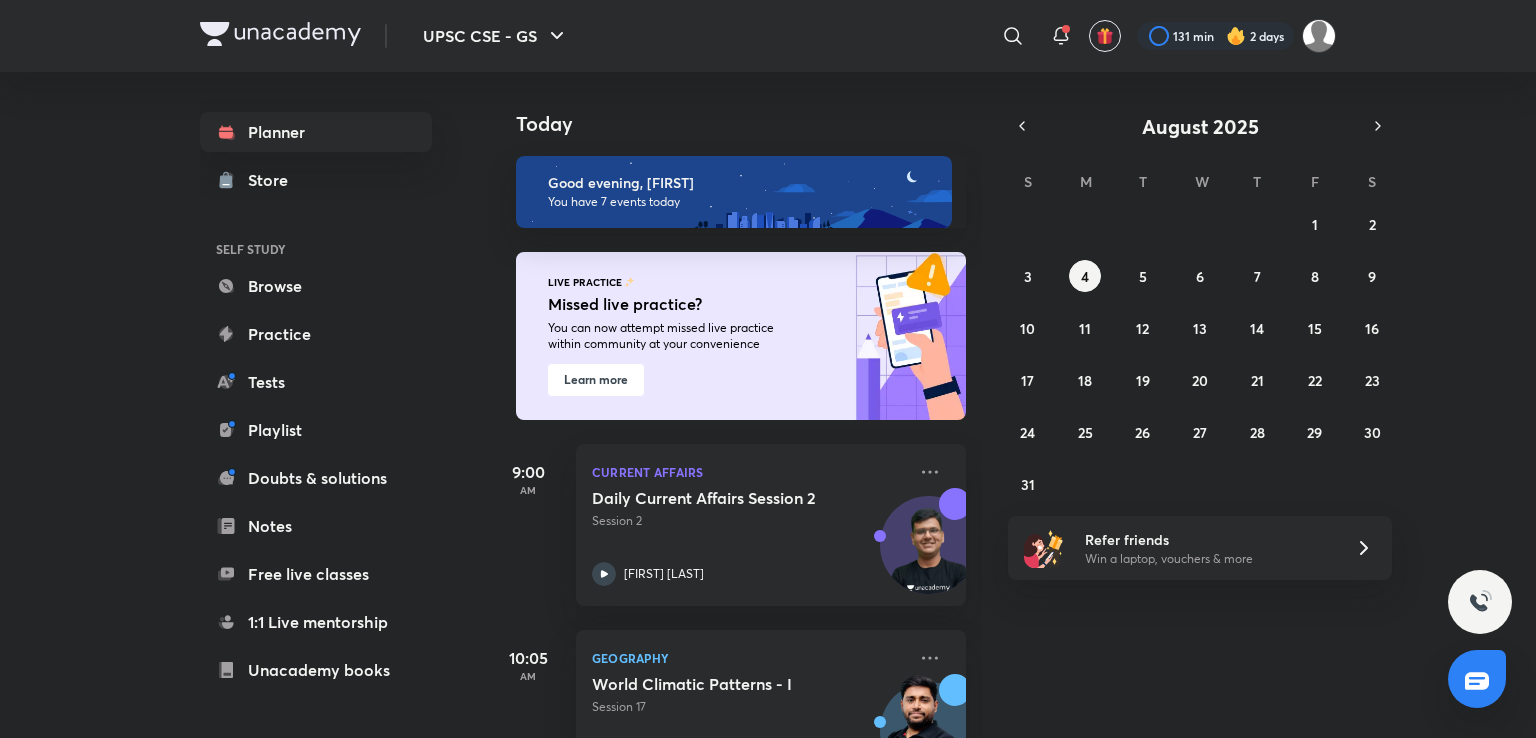 scroll, scrollTop: 0, scrollLeft: 0, axis: both 